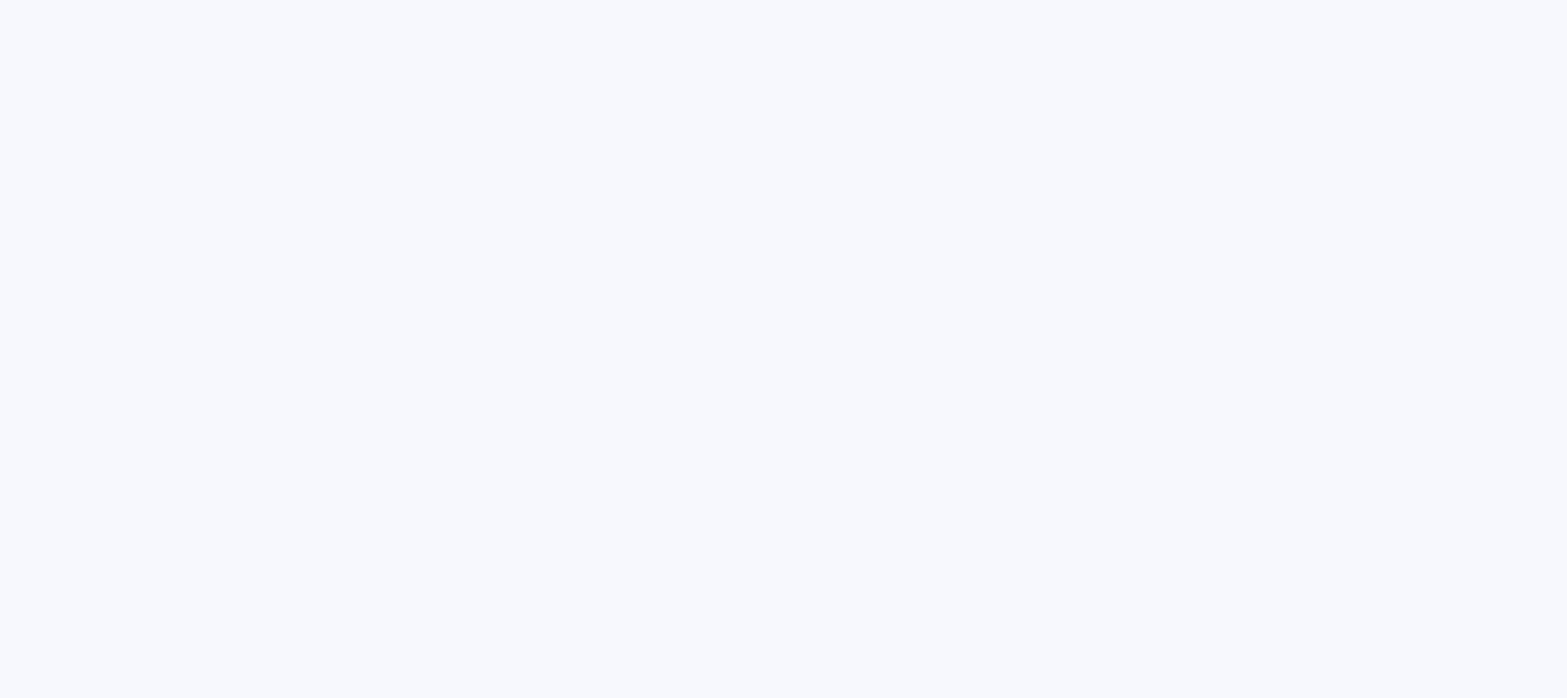 scroll, scrollTop: 0, scrollLeft: 0, axis: both 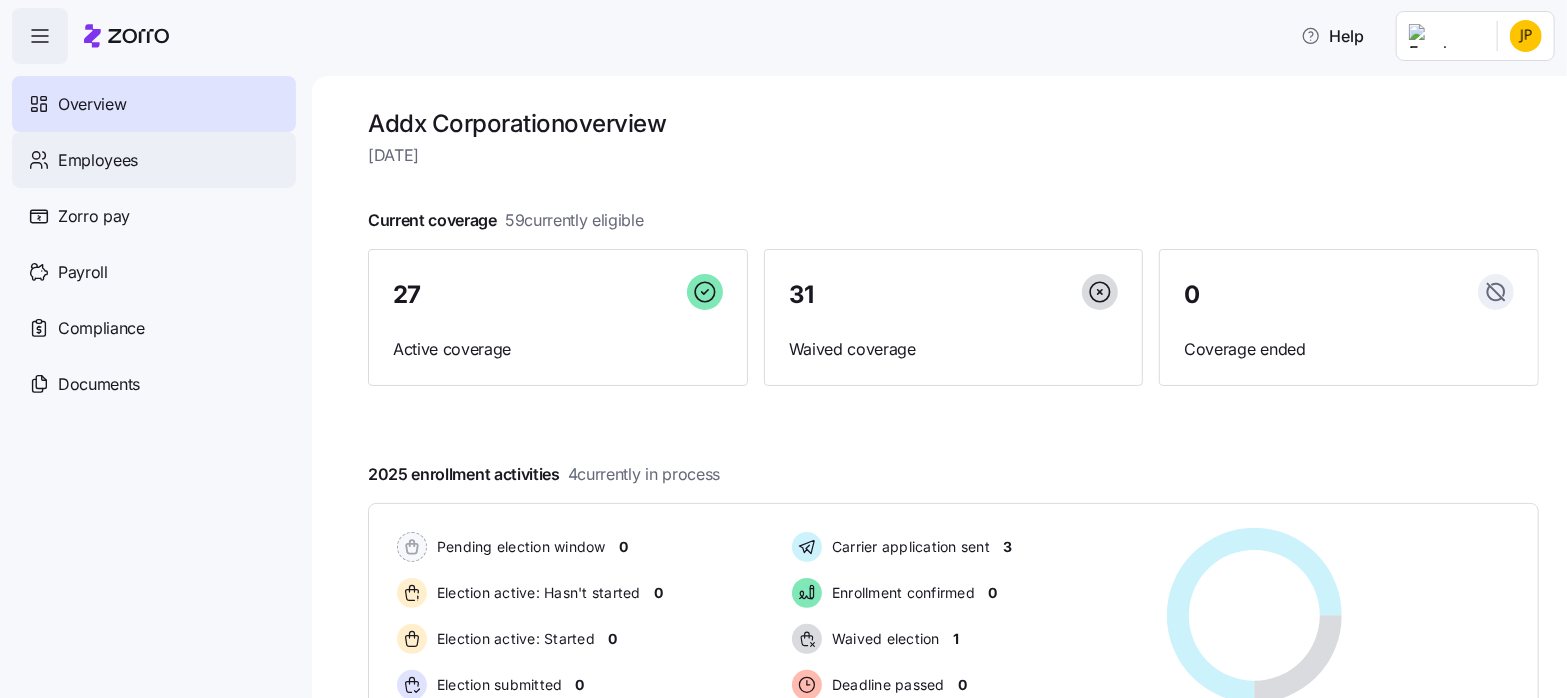 click on "Employees" at bounding box center (98, 160) 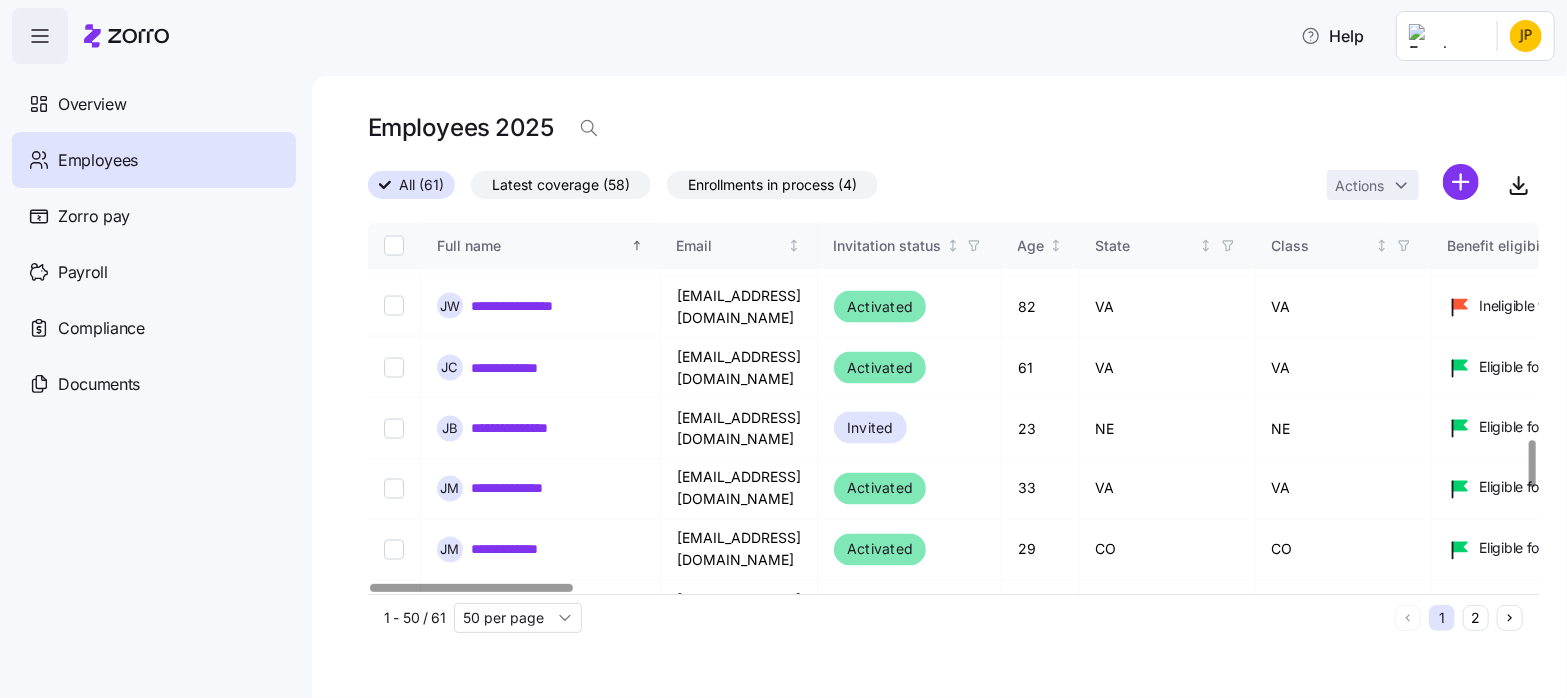 scroll, scrollTop: 2028, scrollLeft: 0, axis: vertical 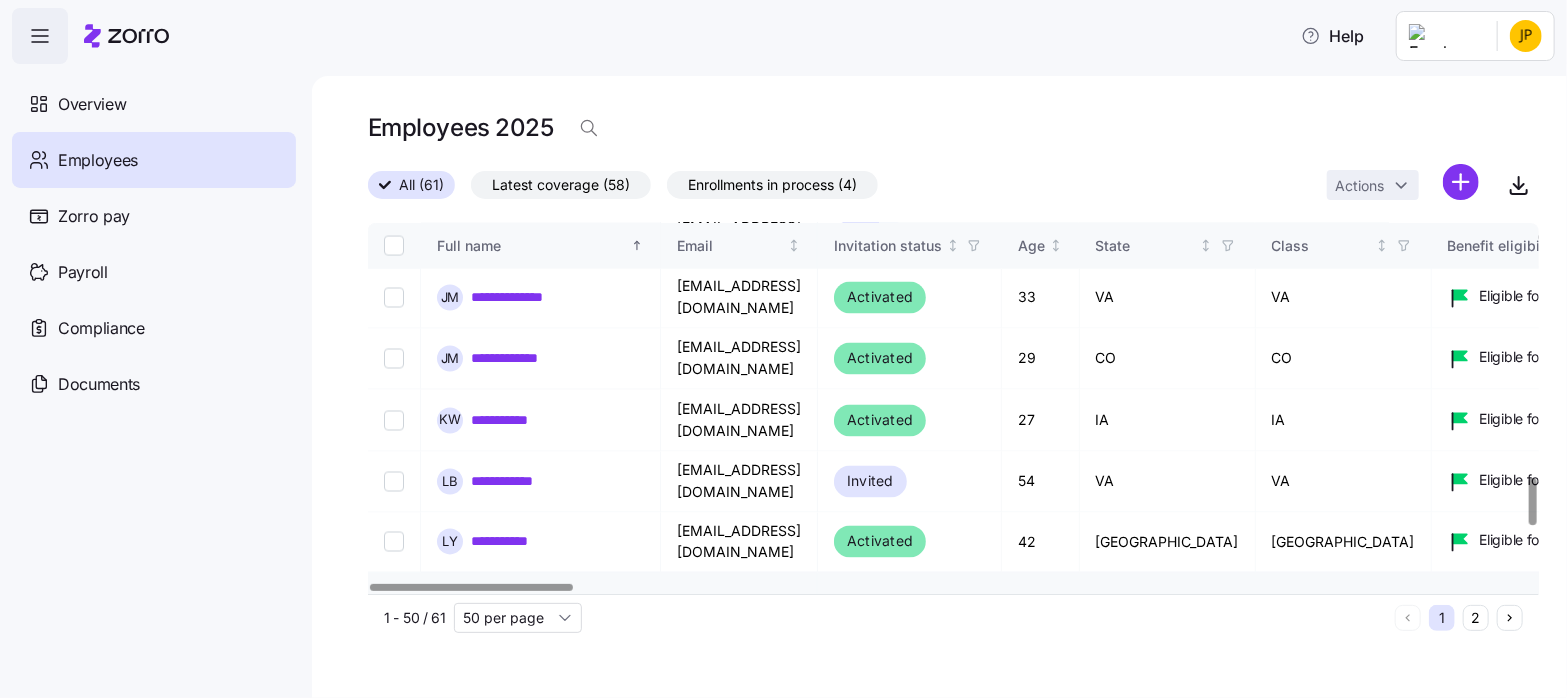 click on "**********" at bounding box center (528, 614) 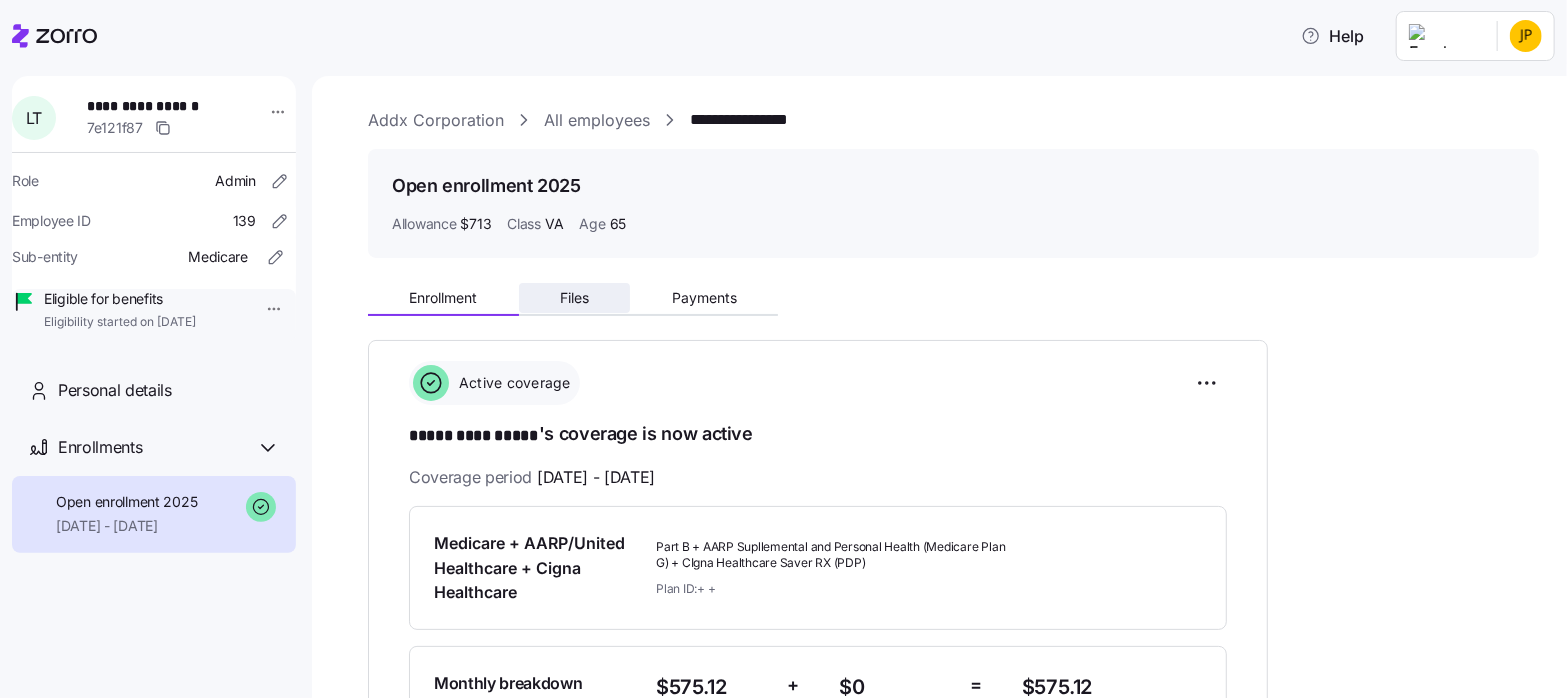 click on "Files" at bounding box center (574, 298) 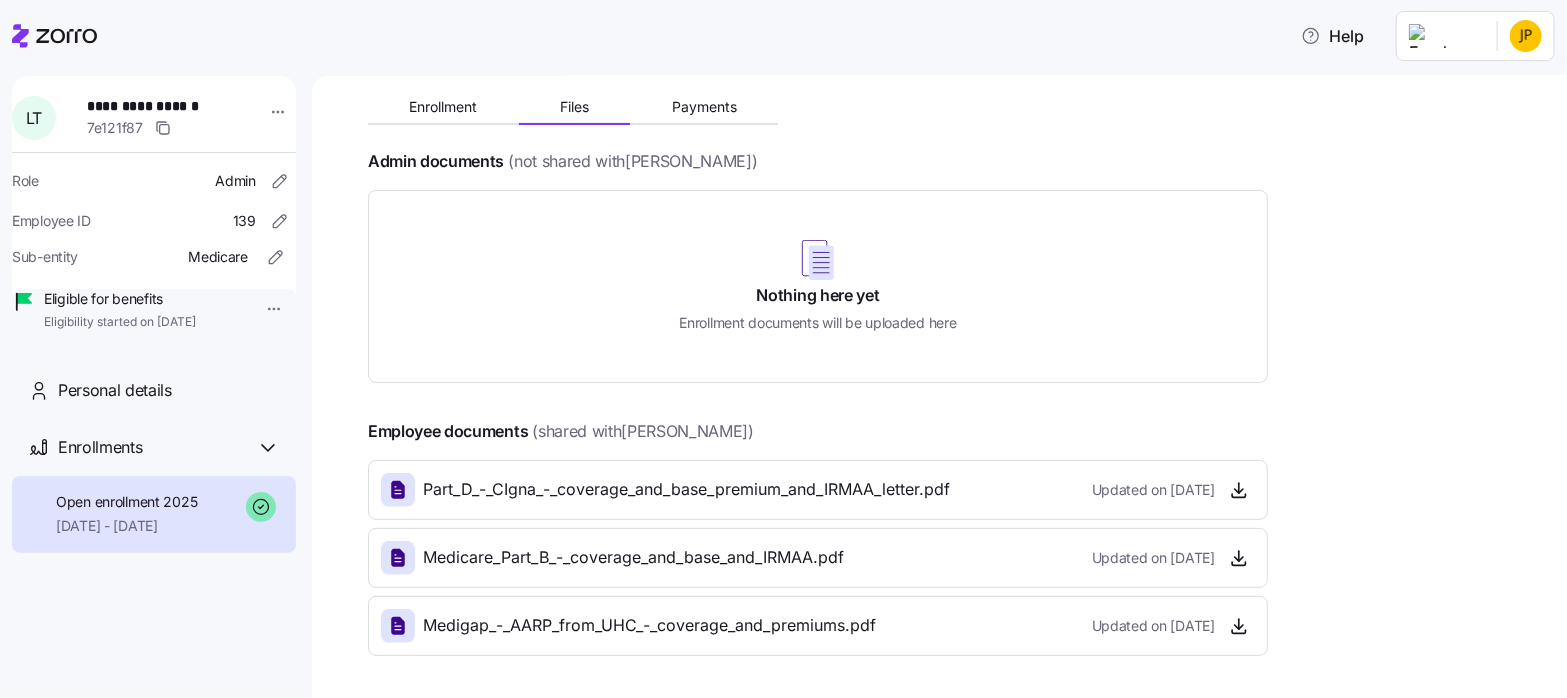 scroll, scrollTop: 250, scrollLeft: 0, axis: vertical 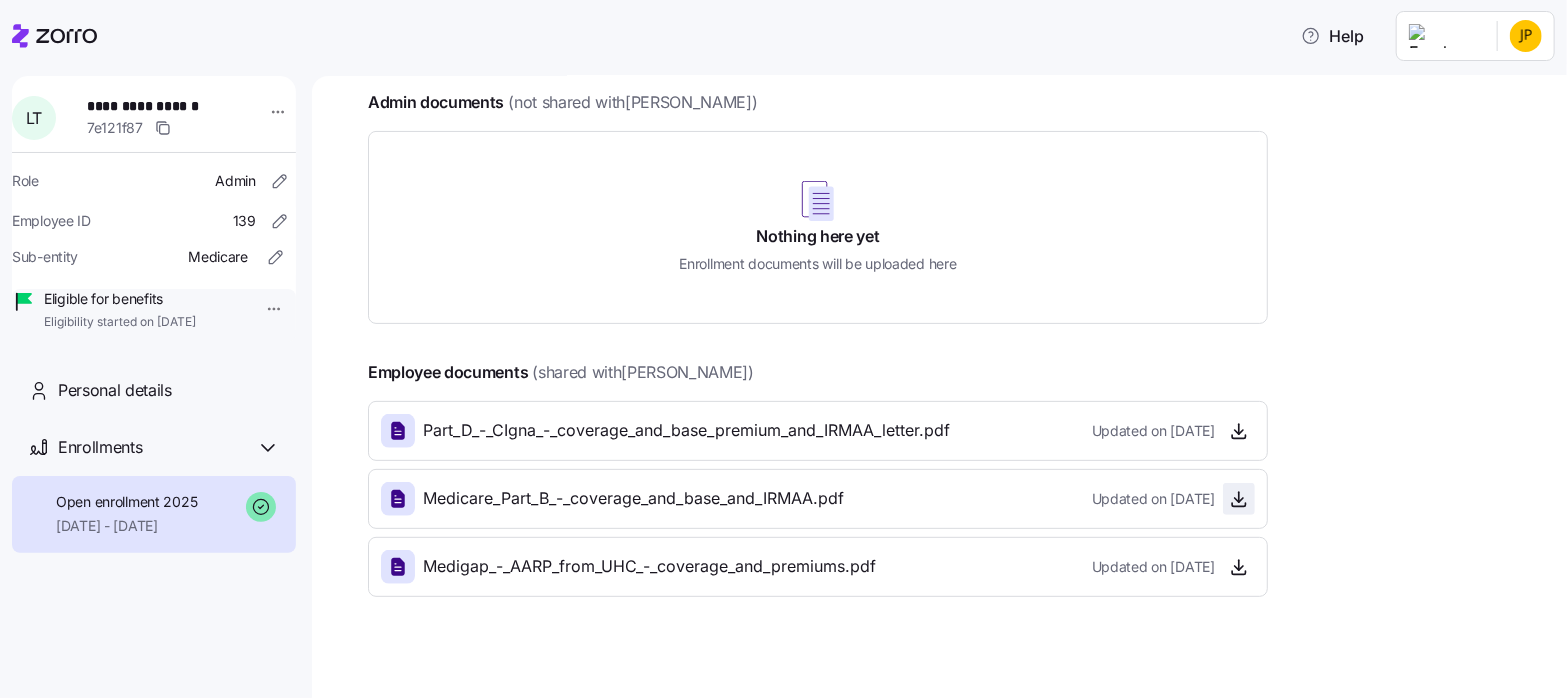 click 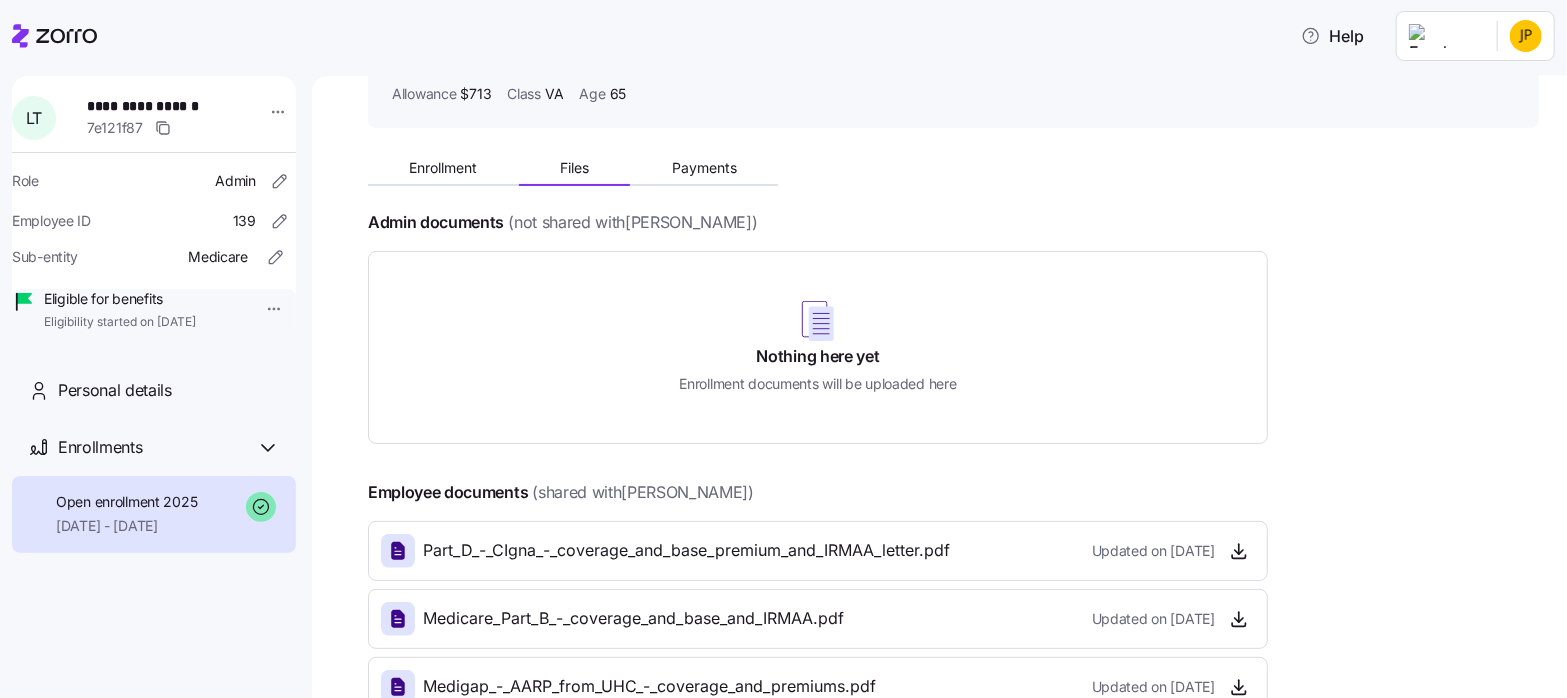 scroll, scrollTop: 0, scrollLeft: 0, axis: both 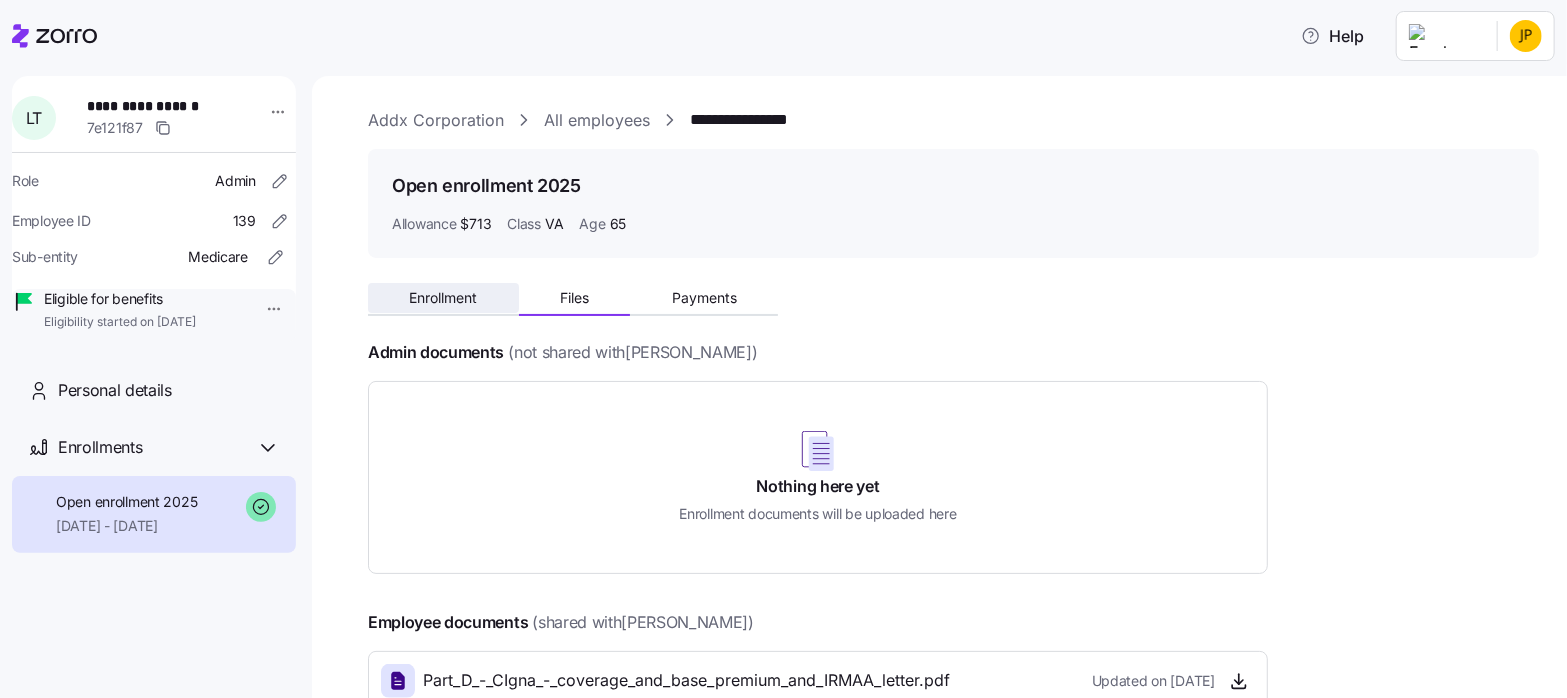 click on "Enrollment" at bounding box center [443, 298] 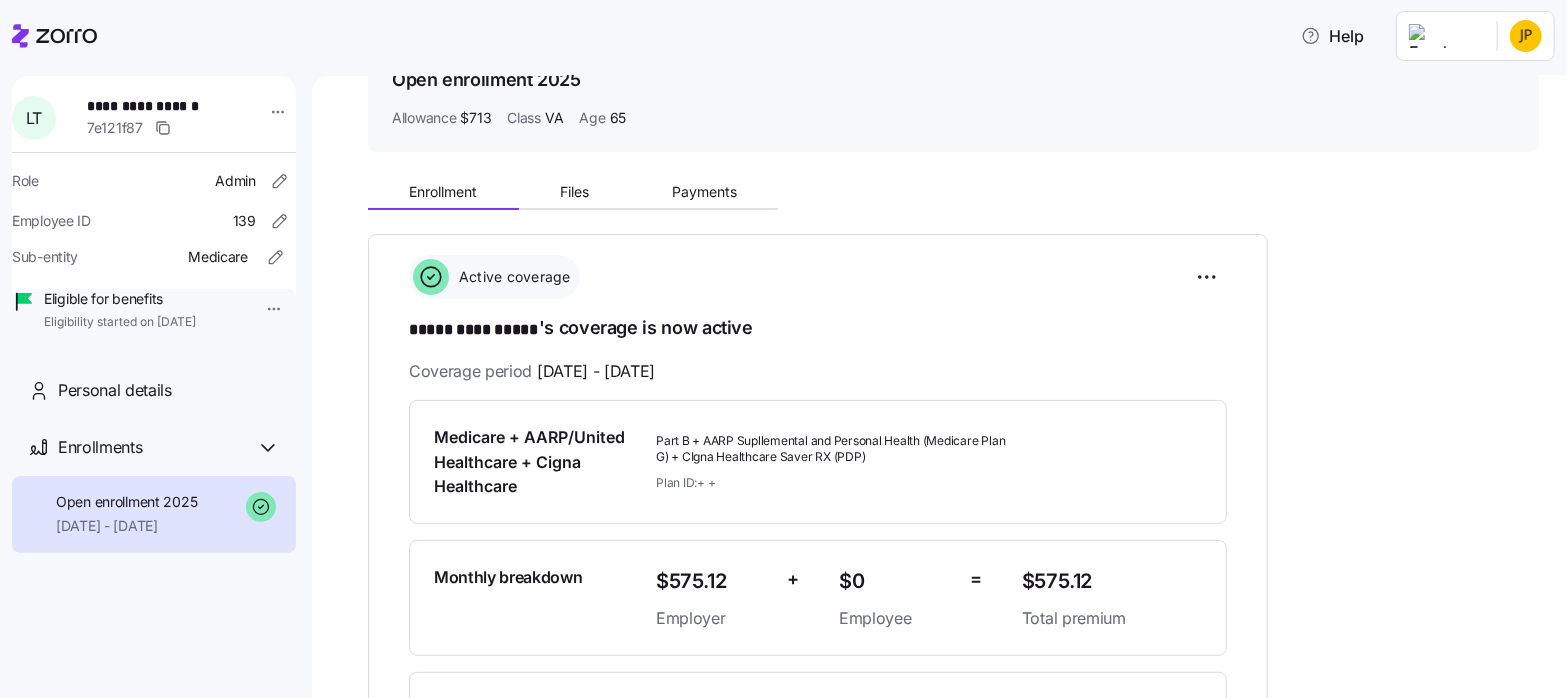 scroll, scrollTop: 0, scrollLeft: 0, axis: both 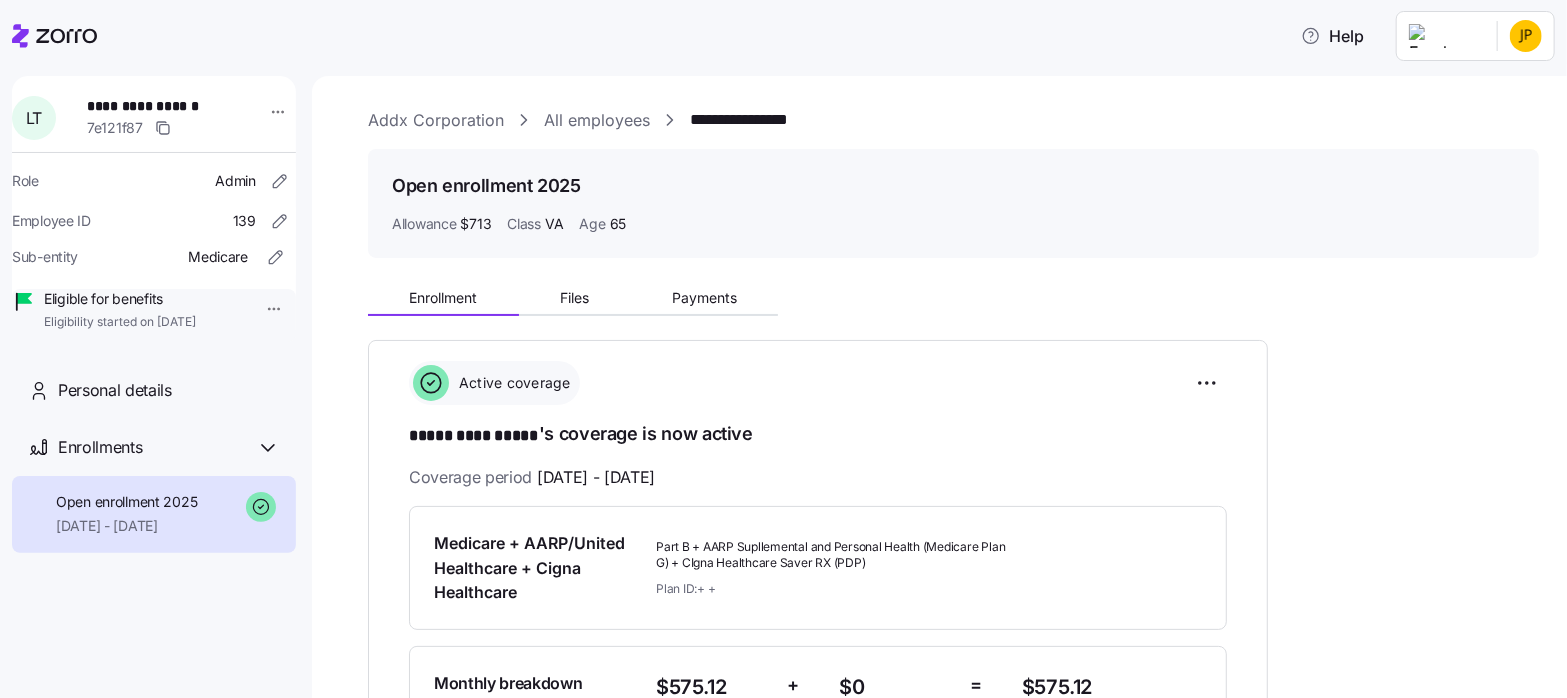 click on "All employees" at bounding box center [597, 120] 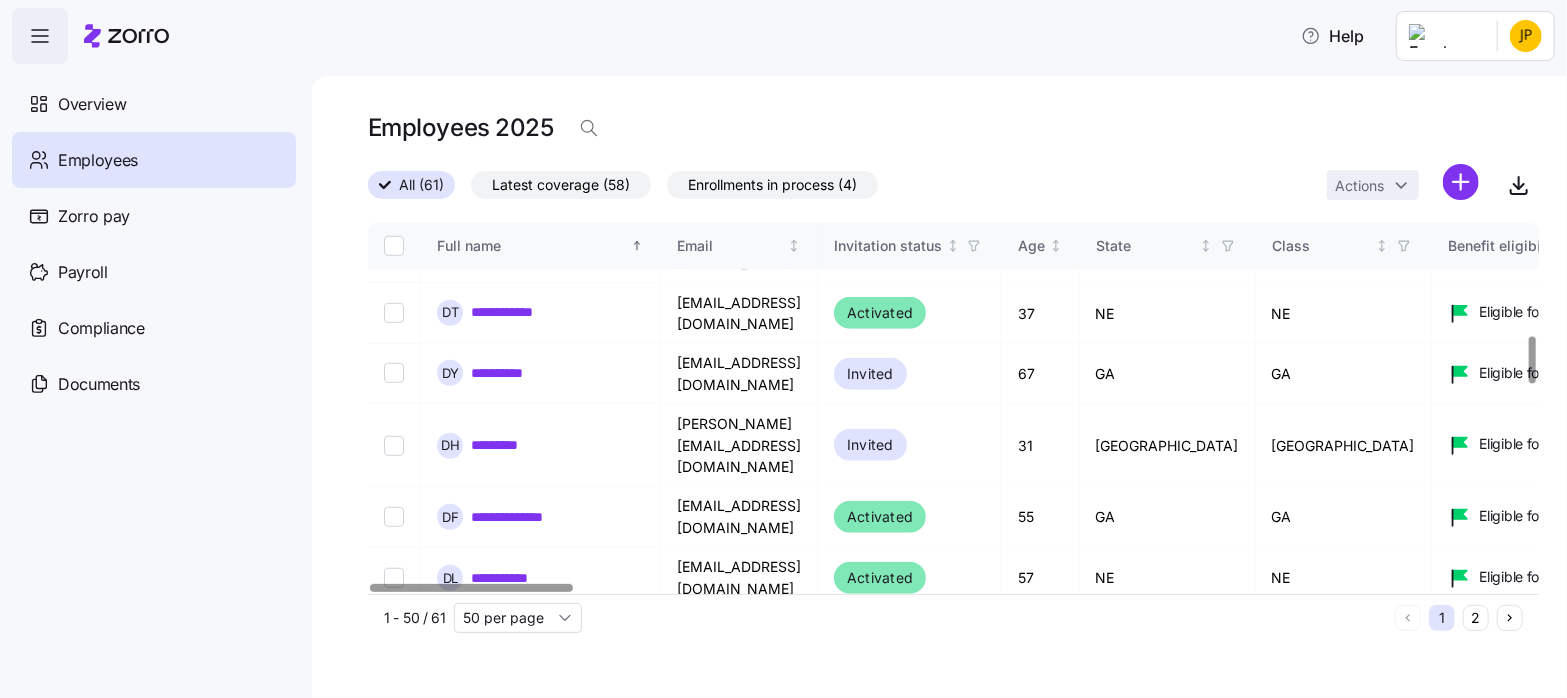 scroll, scrollTop: 916, scrollLeft: 0, axis: vertical 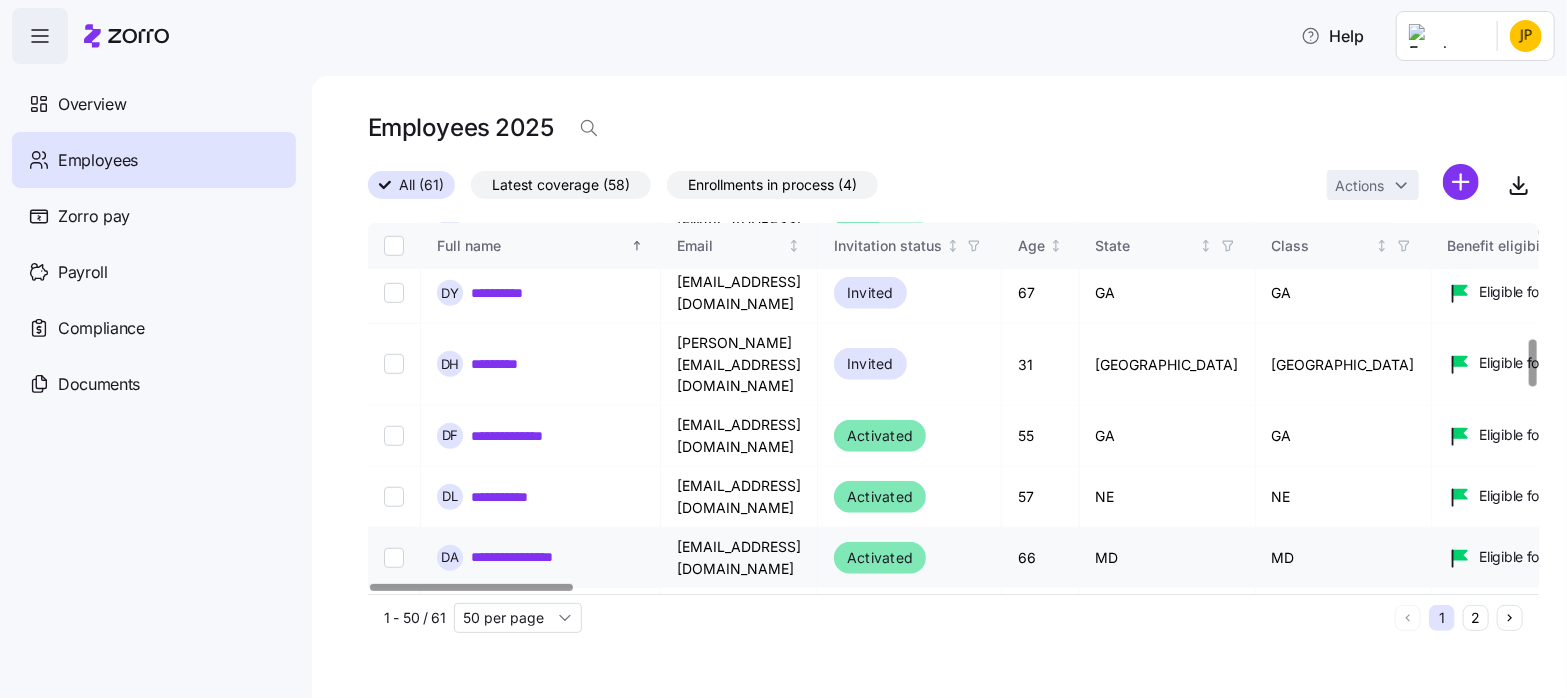 click on "**********" at bounding box center (531, 557) 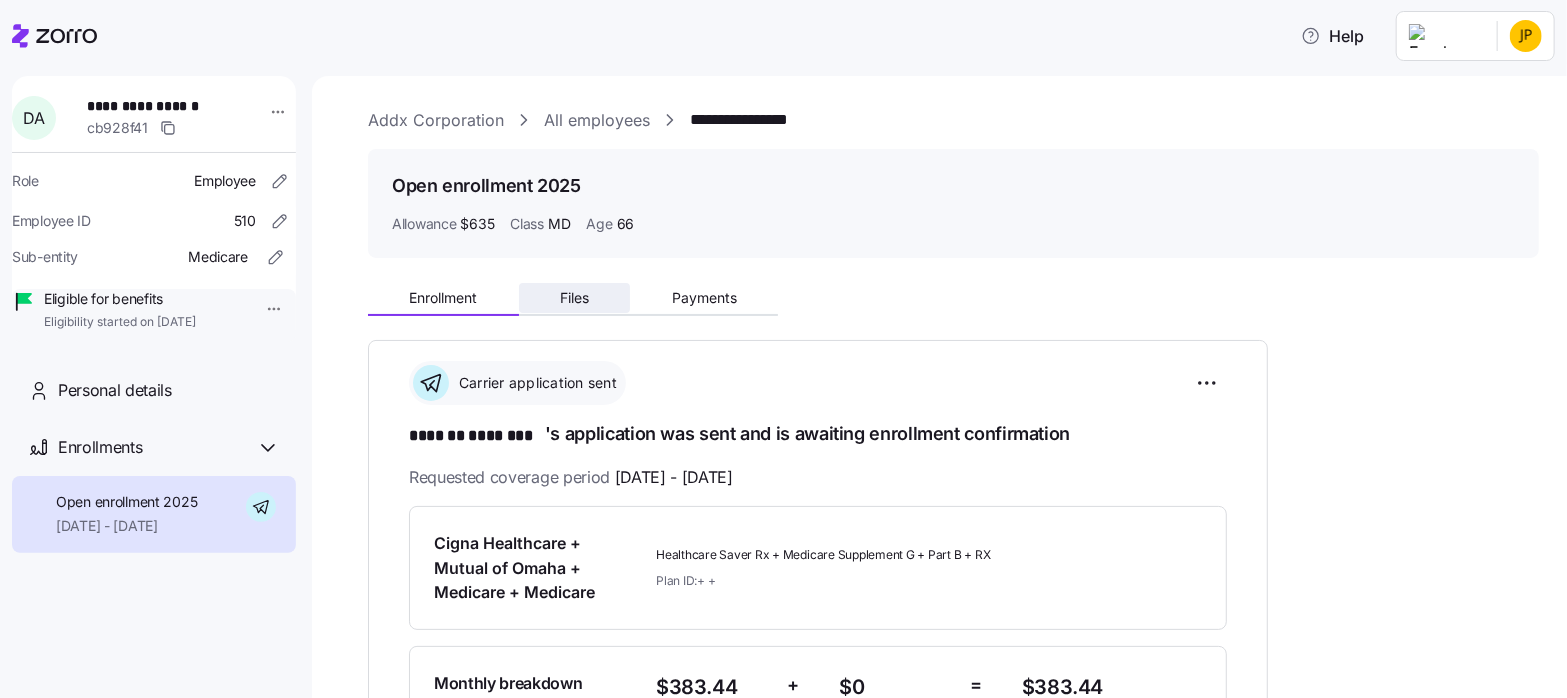 click on "Files" at bounding box center [574, 298] 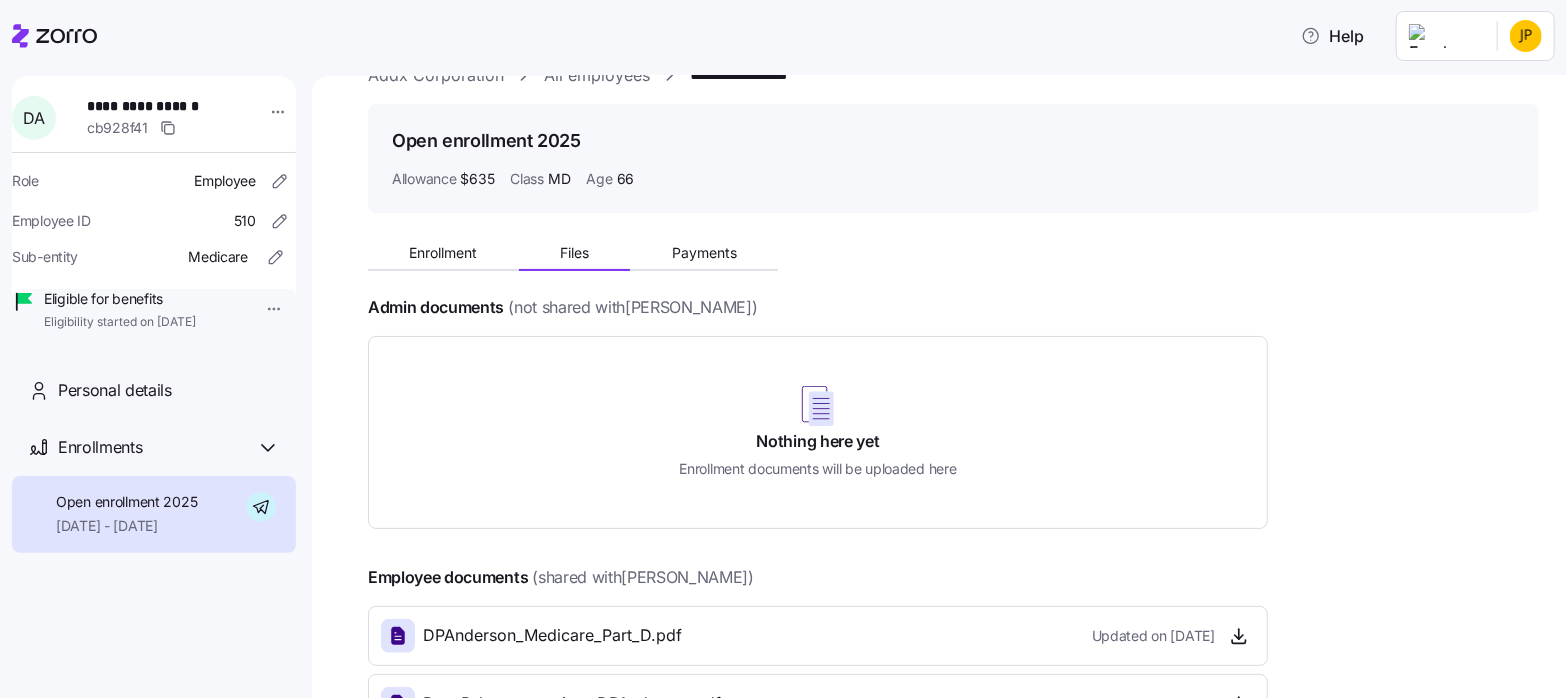 scroll, scrollTop: 278, scrollLeft: 0, axis: vertical 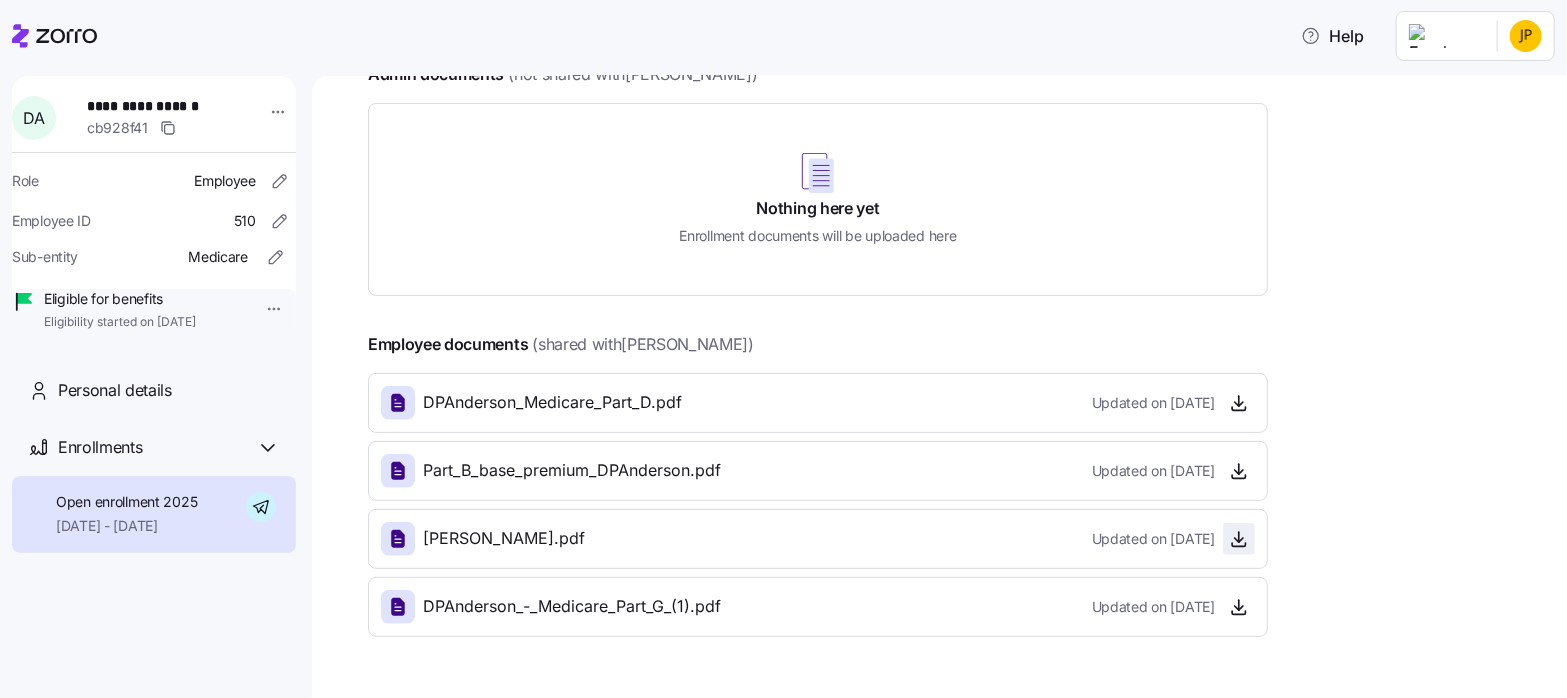 click 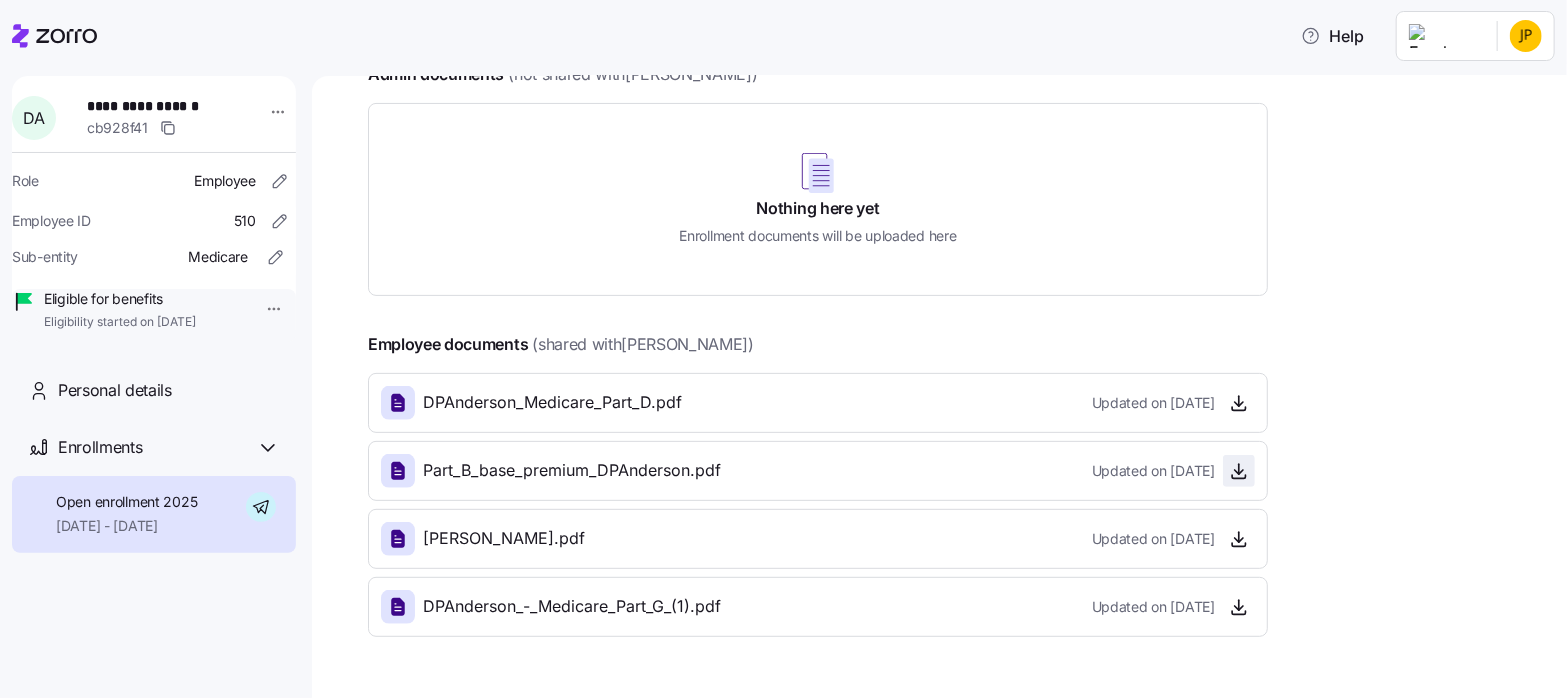click 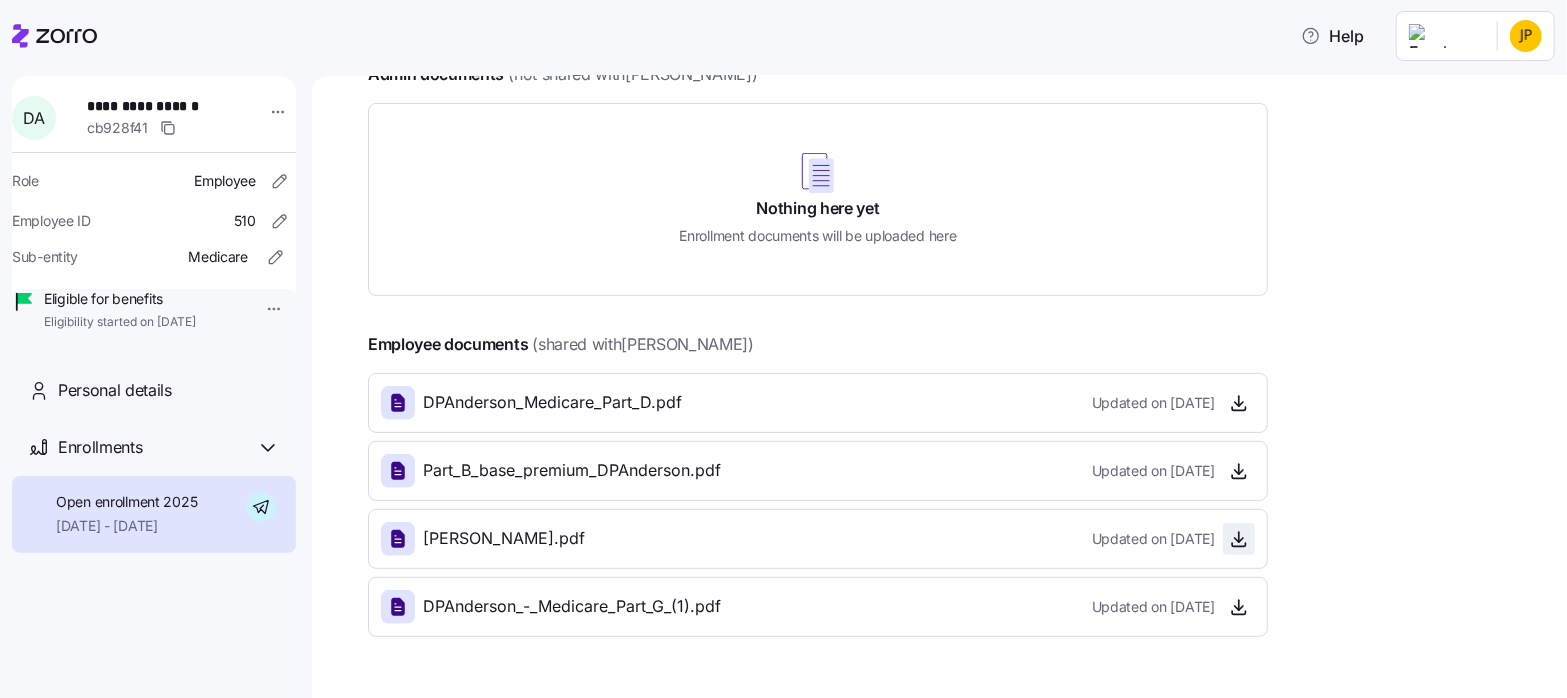 click 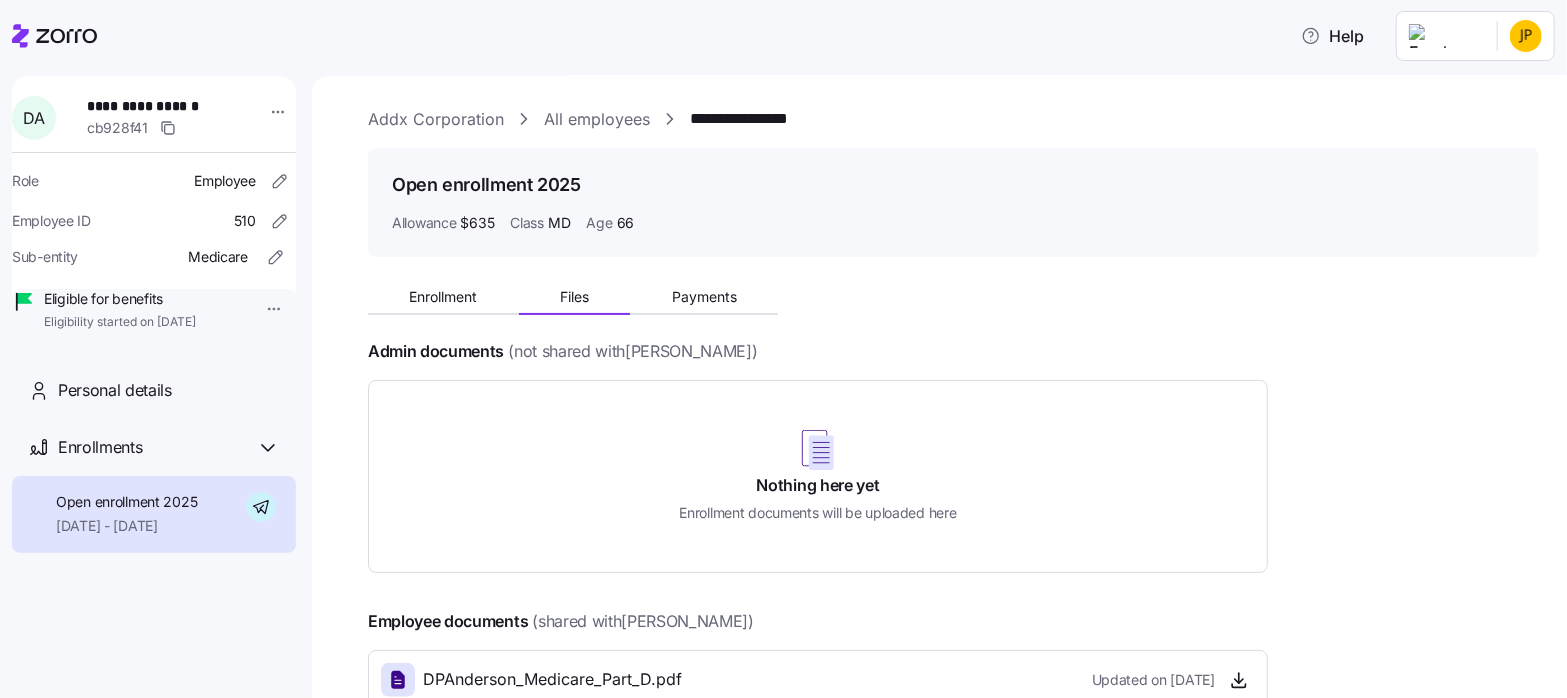 scroll, scrollTop: 0, scrollLeft: 0, axis: both 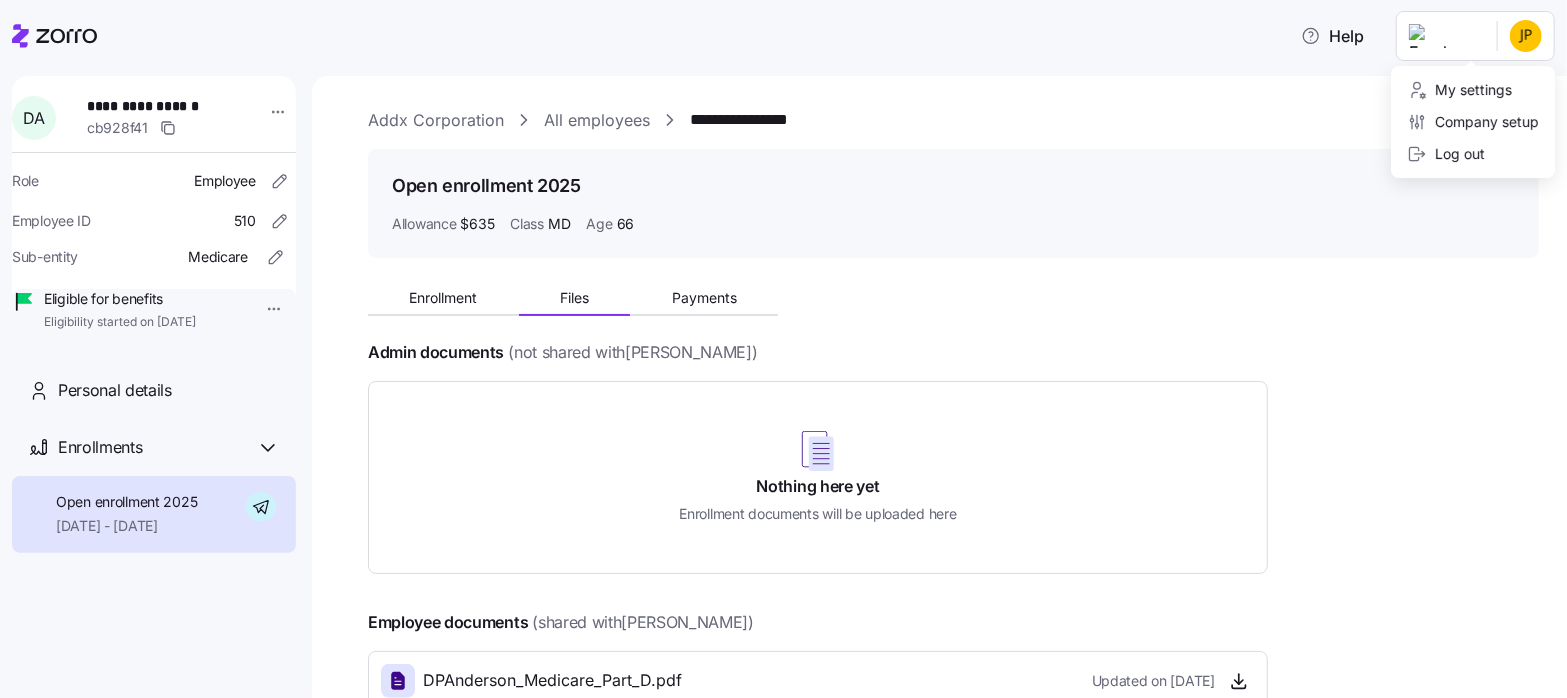 click on "**********" at bounding box center [783, 343] 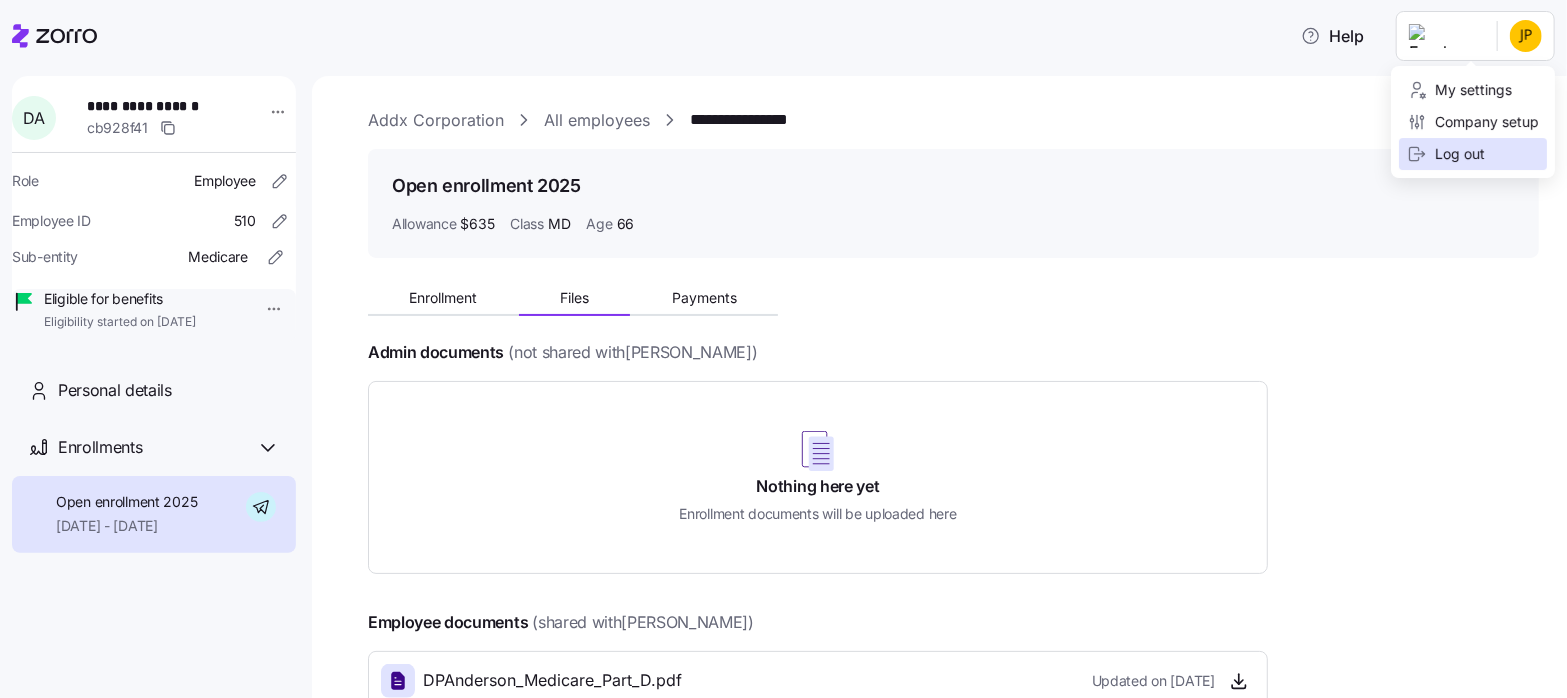 click on "Log out" at bounding box center [1446, 154] 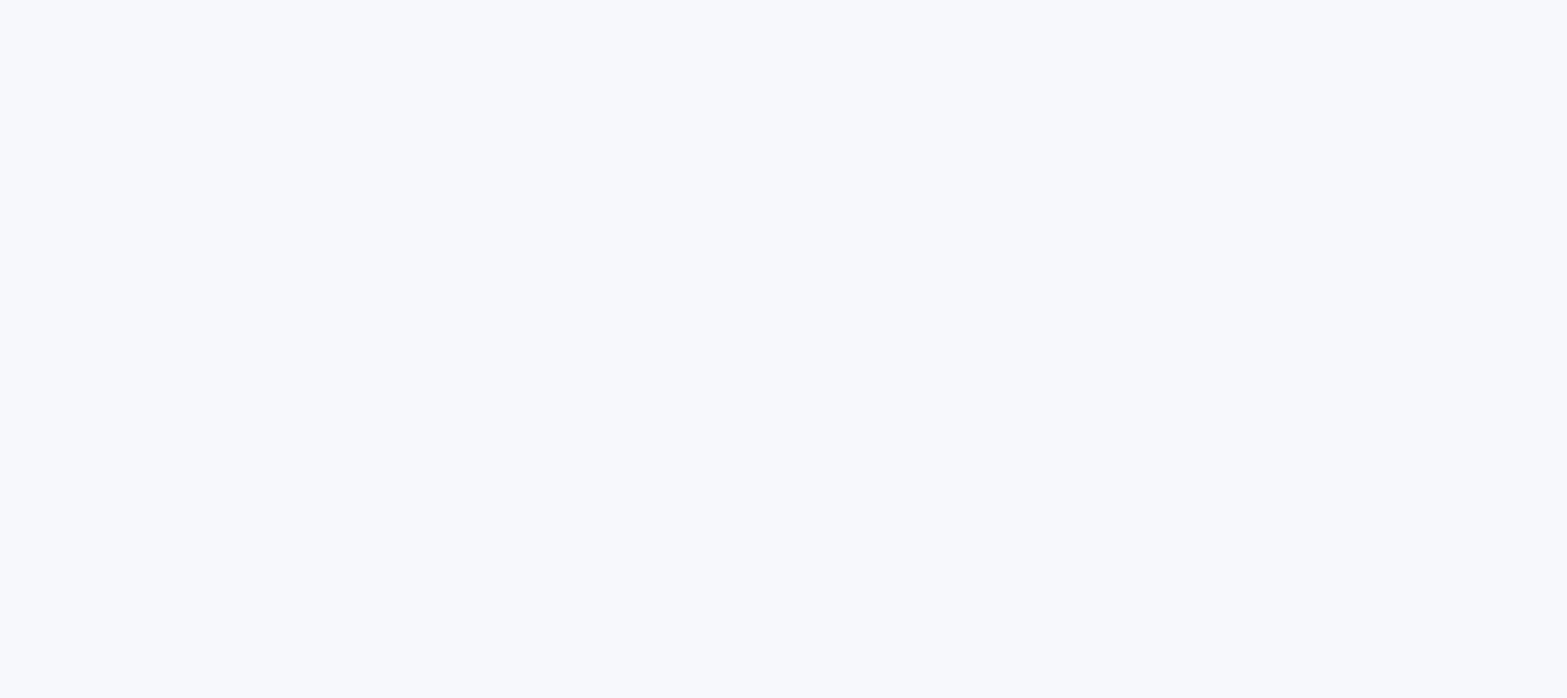 scroll, scrollTop: 0, scrollLeft: 0, axis: both 